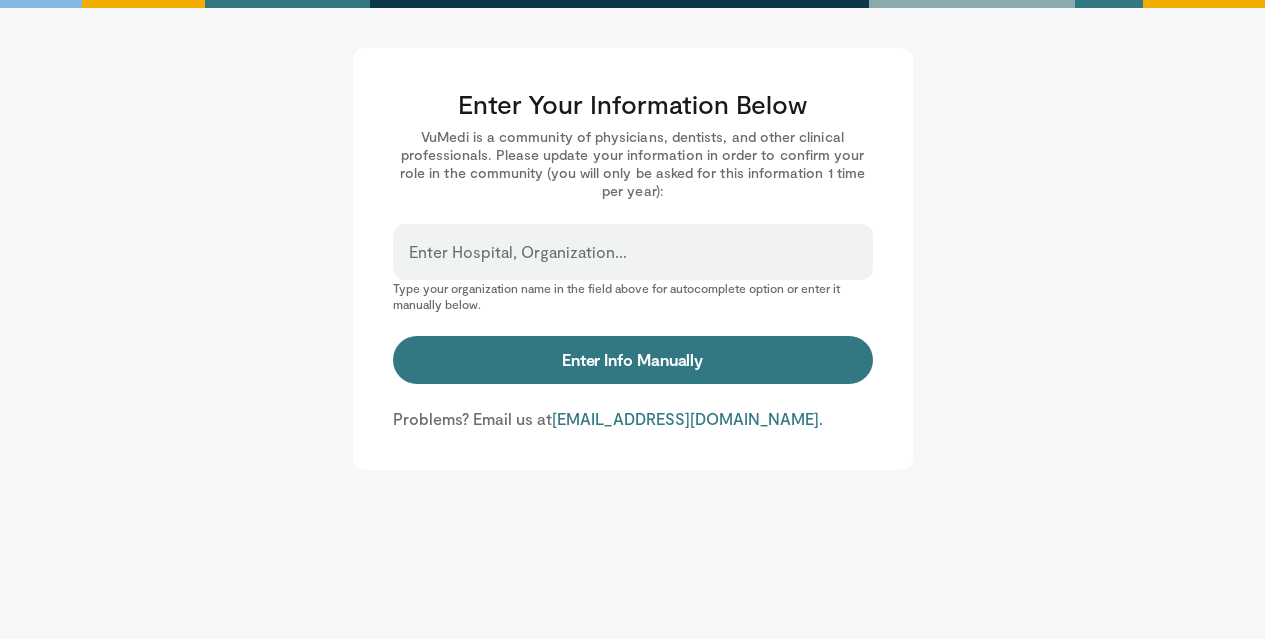 scroll, scrollTop: 0, scrollLeft: 0, axis: both 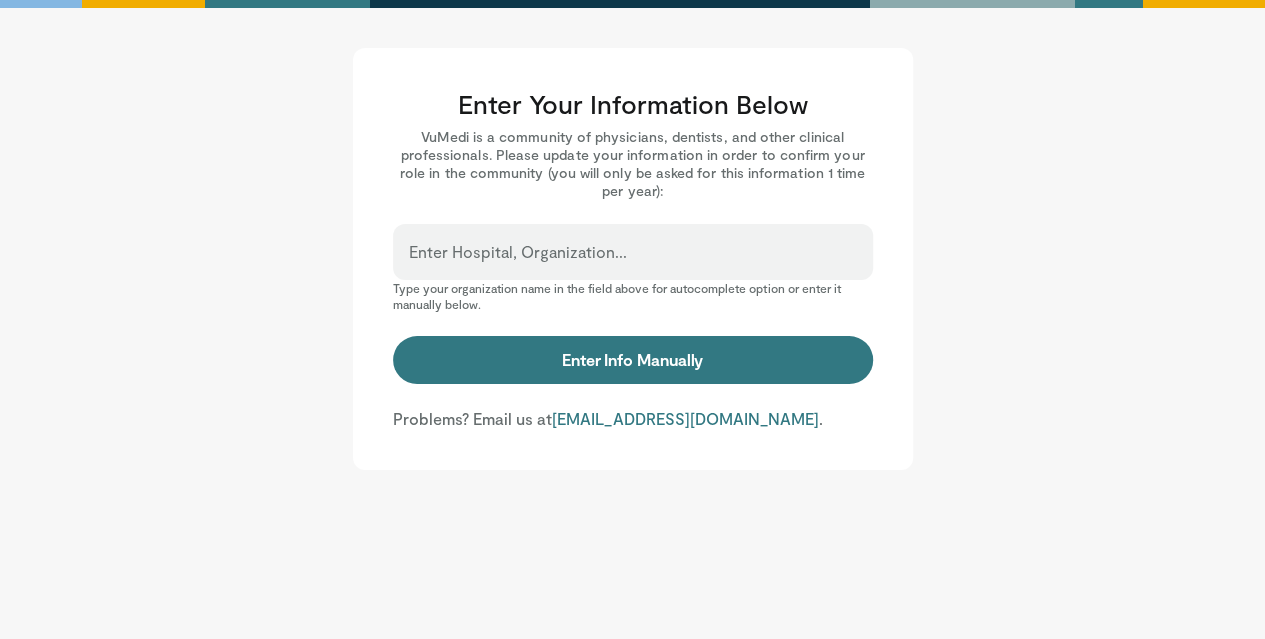click on "Enter Info Manually" at bounding box center (633, 360) 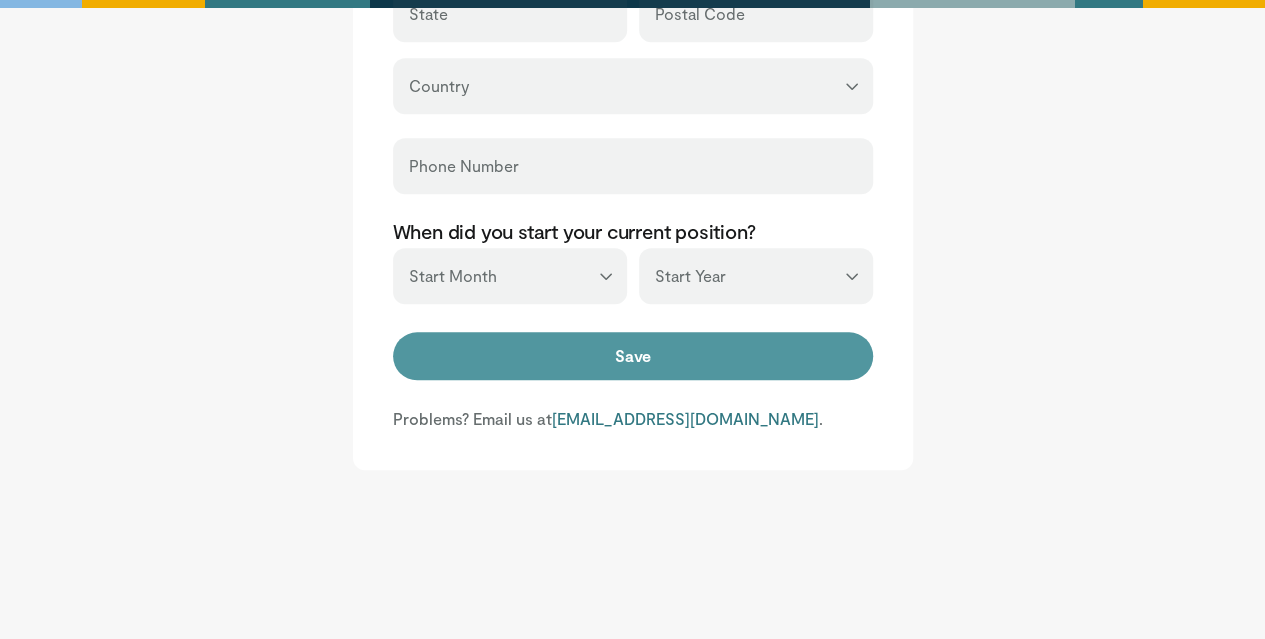 click on "Save" at bounding box center [633, 356] 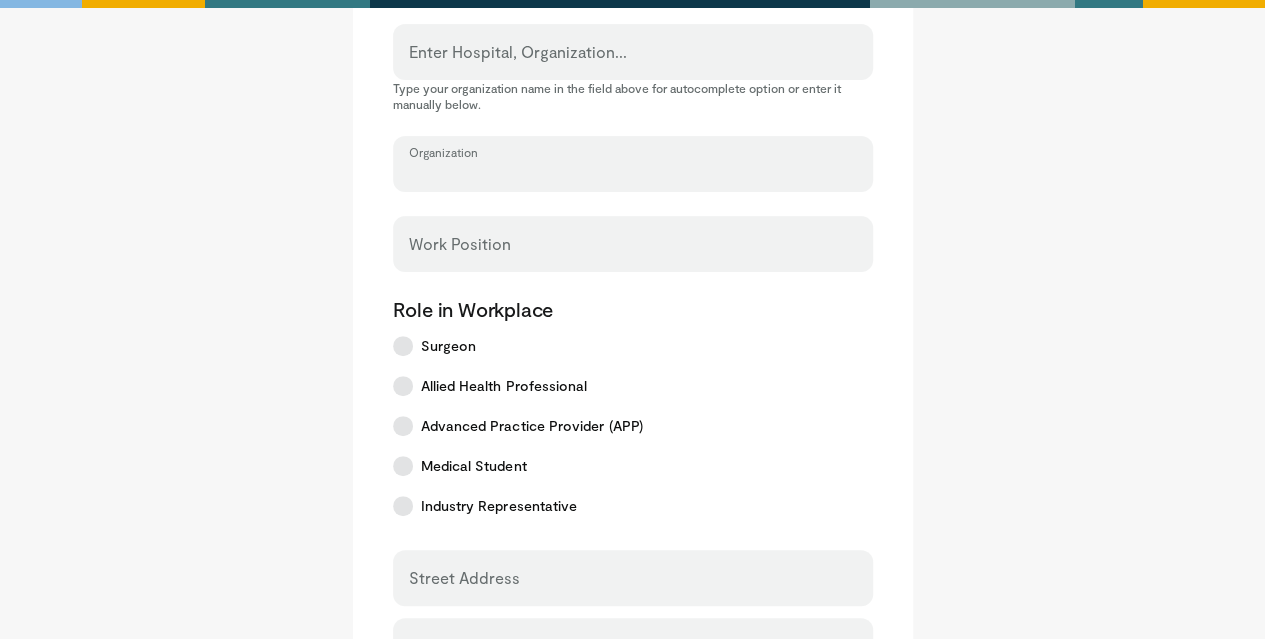 scroll, scrollTop: 400, scrollLeft: 0, axis: vertical 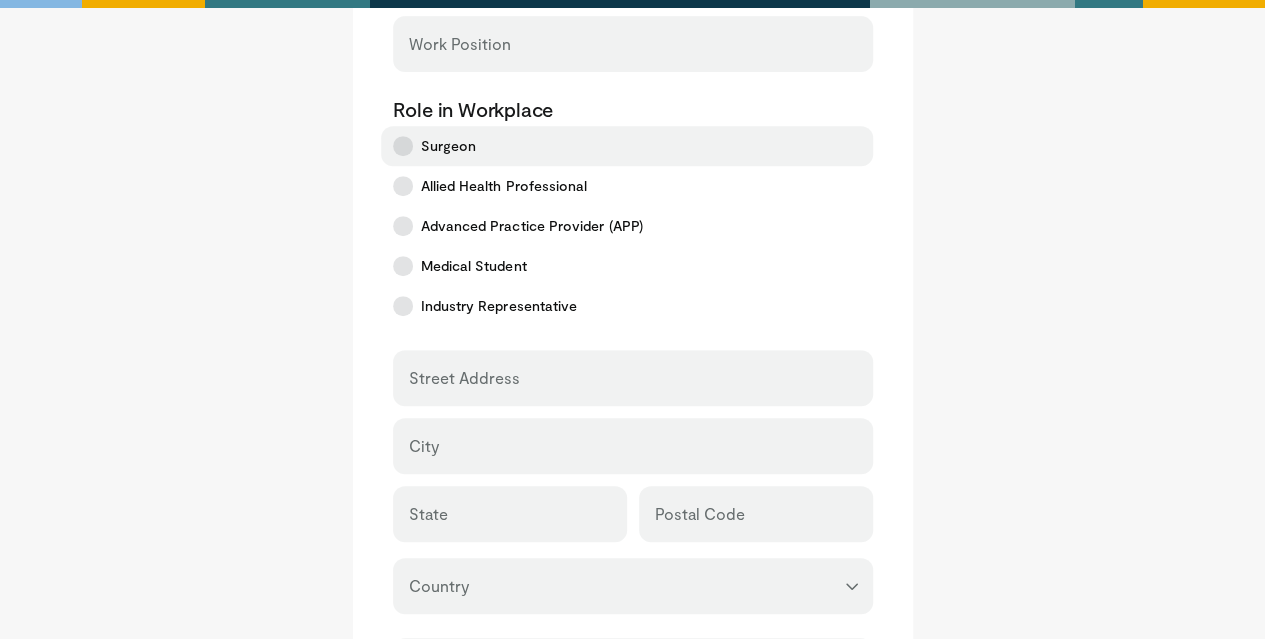 click on "Surgeon" at bounding box center (627, 146) 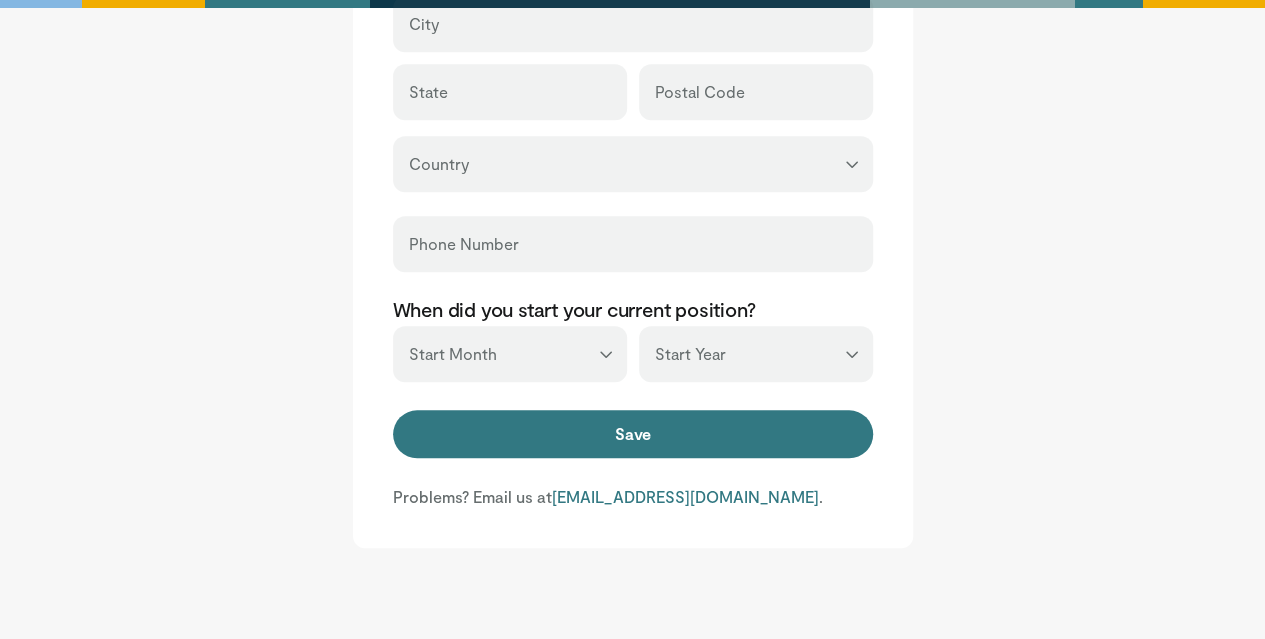 scroll, scrollTop: 823, scrollLeft: 0, axis: vertical 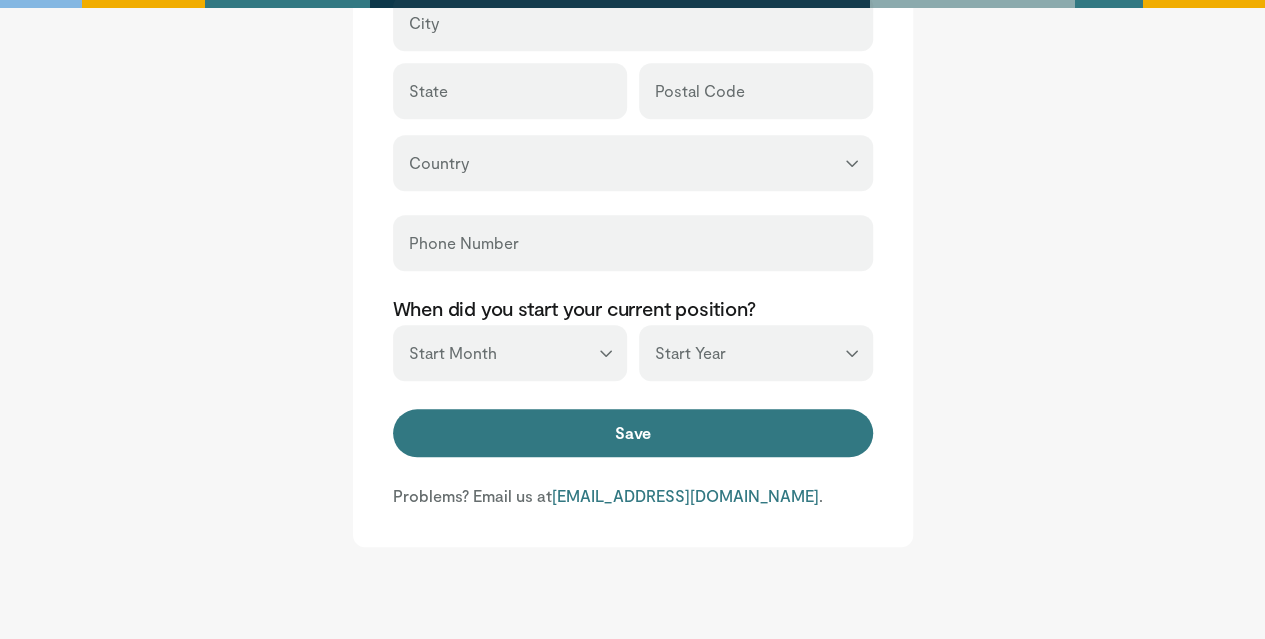 click on "***
*******
********
*****
*****
***
****
****
******
*********
*******
********
********" at bounding box center (510, 353) 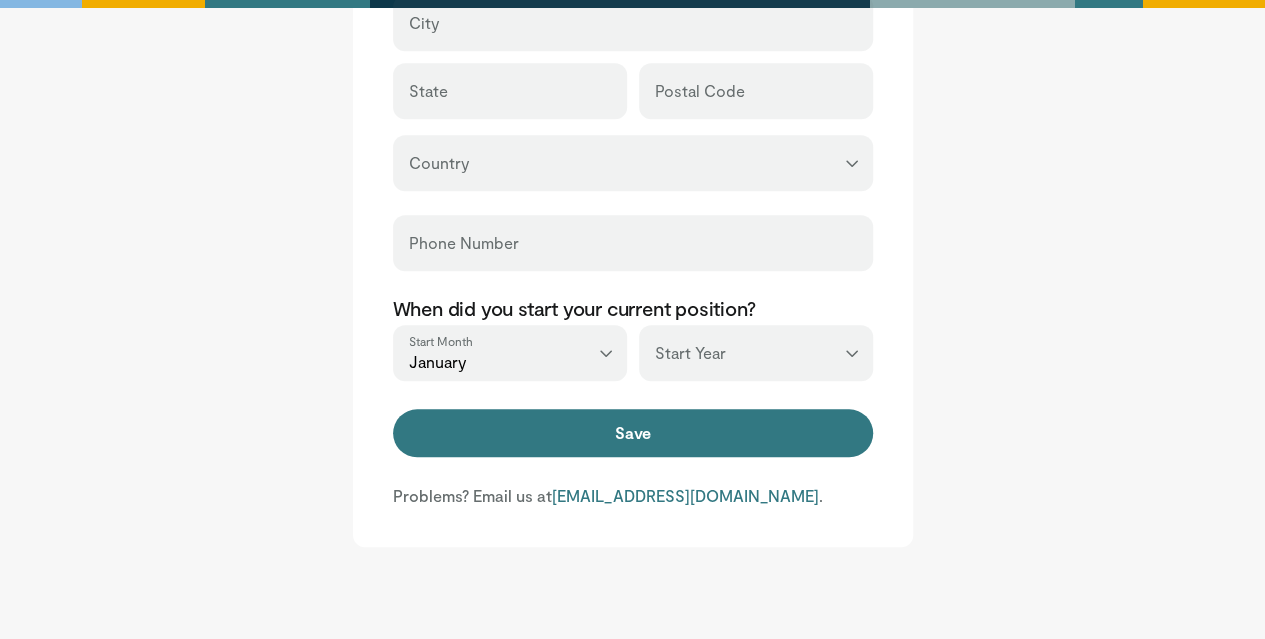 drag, startPoint x: 703, startPoint y: 368, endPoint x: 704, endPoint y: 357, distance: 11.045361 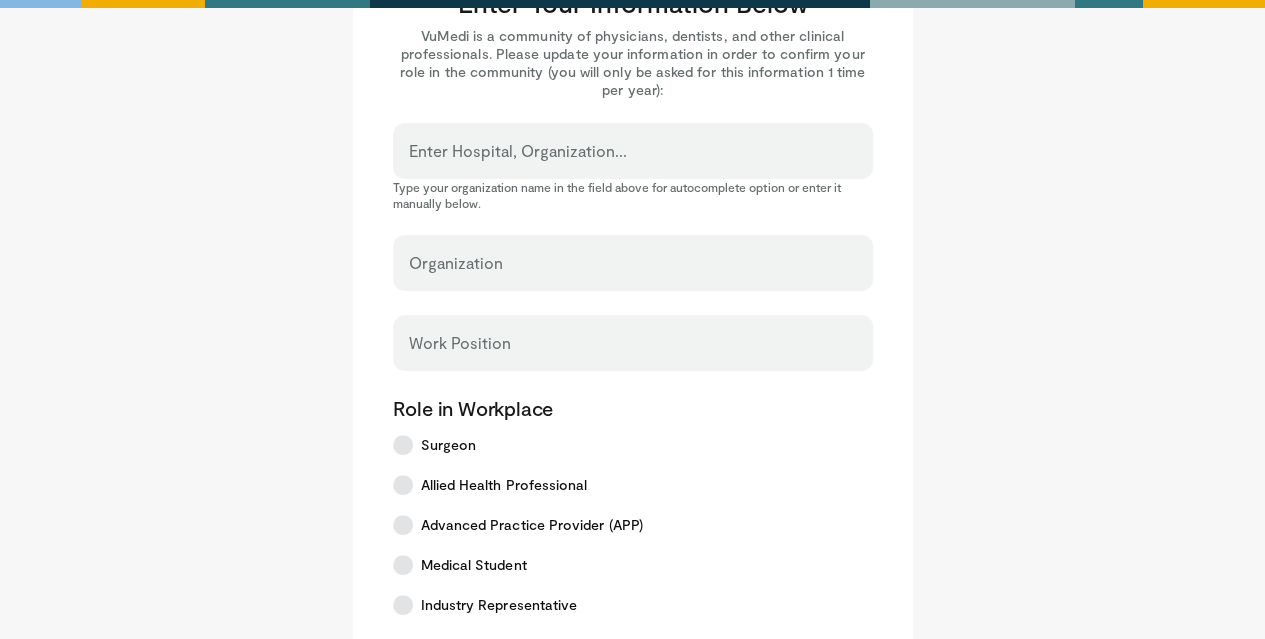 scroll, scrollTop: 23, scrollLeft: 0, axis: vertical 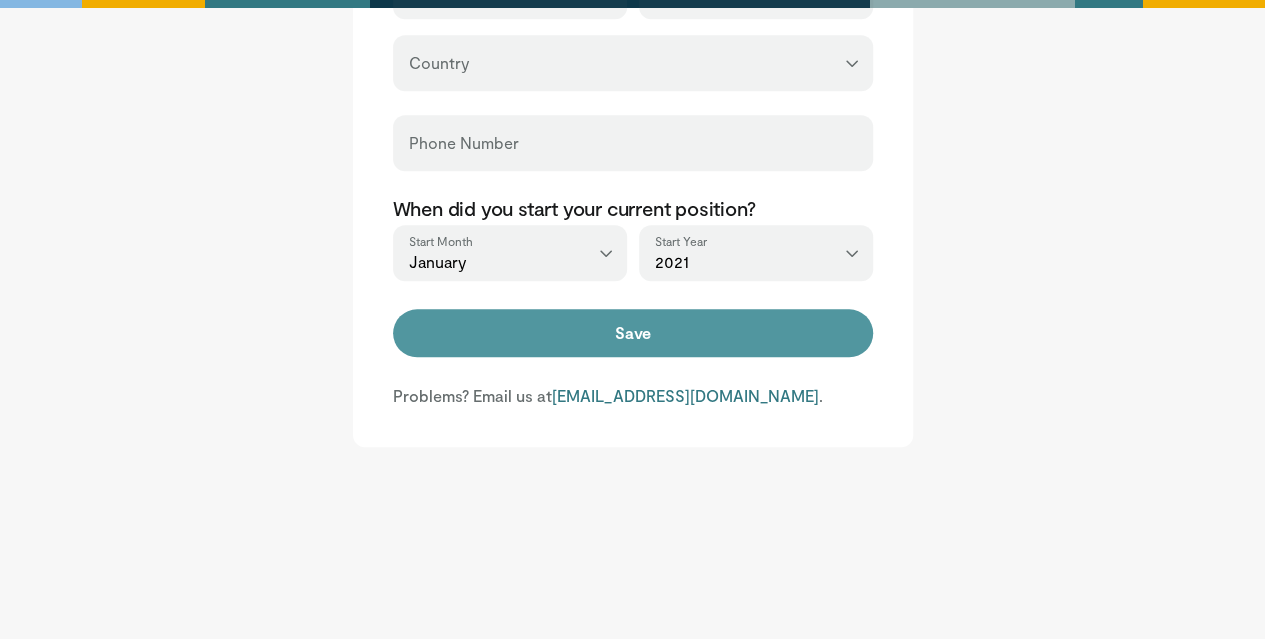 click on "Save" at bounding box center (633, 333) 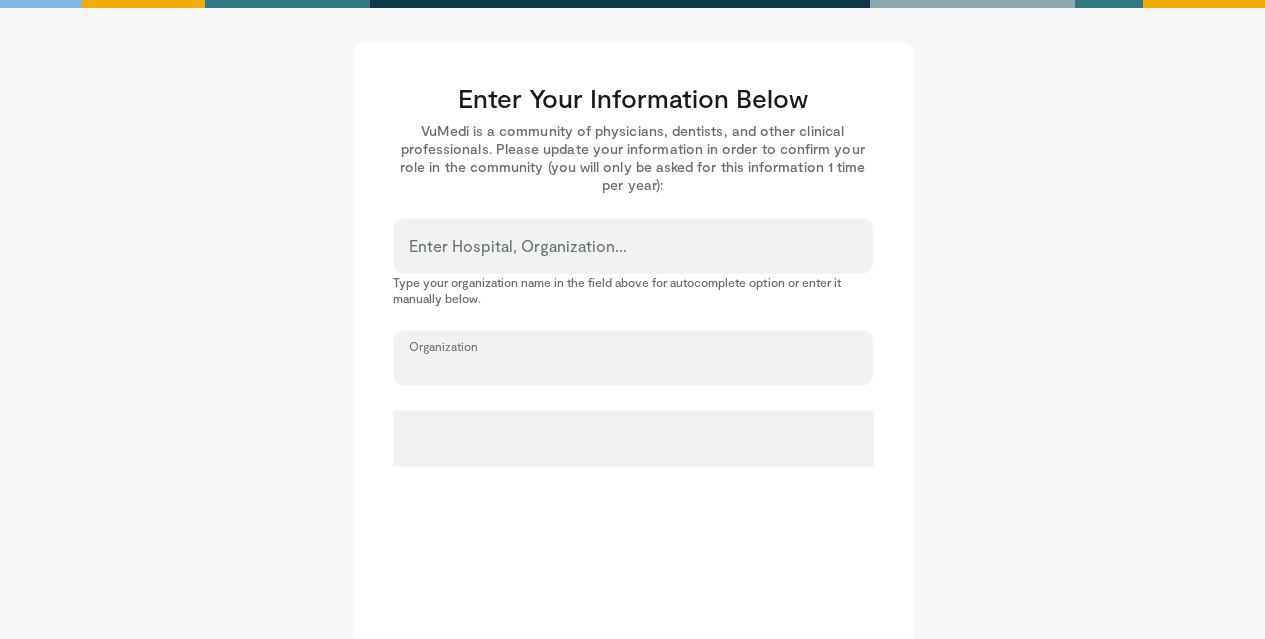 scroll, scrollTop: 0, scrollLeft: 0, axis: both 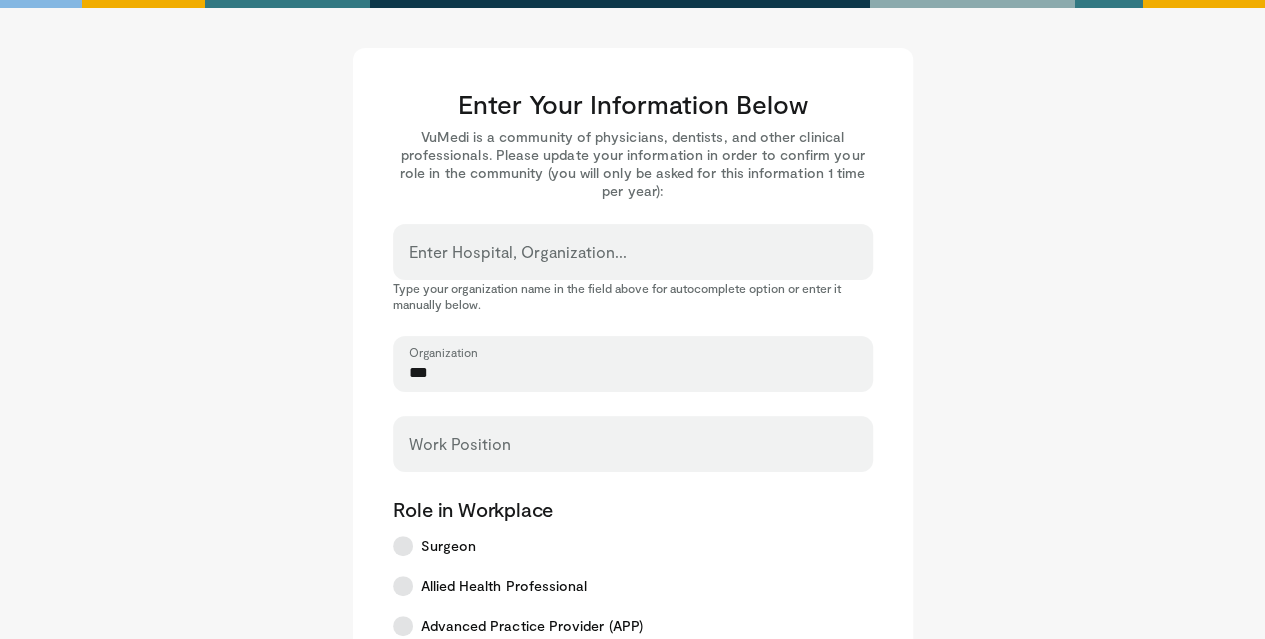 type on "***" 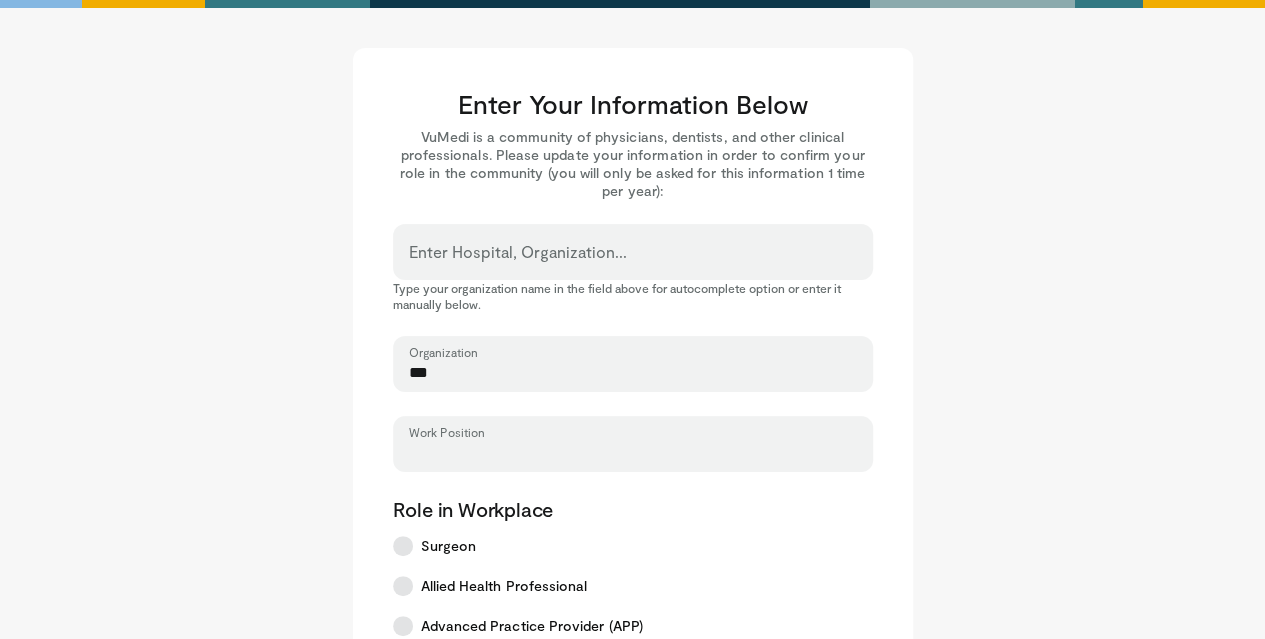click on "Work Position" at bounding box center [633, 453] 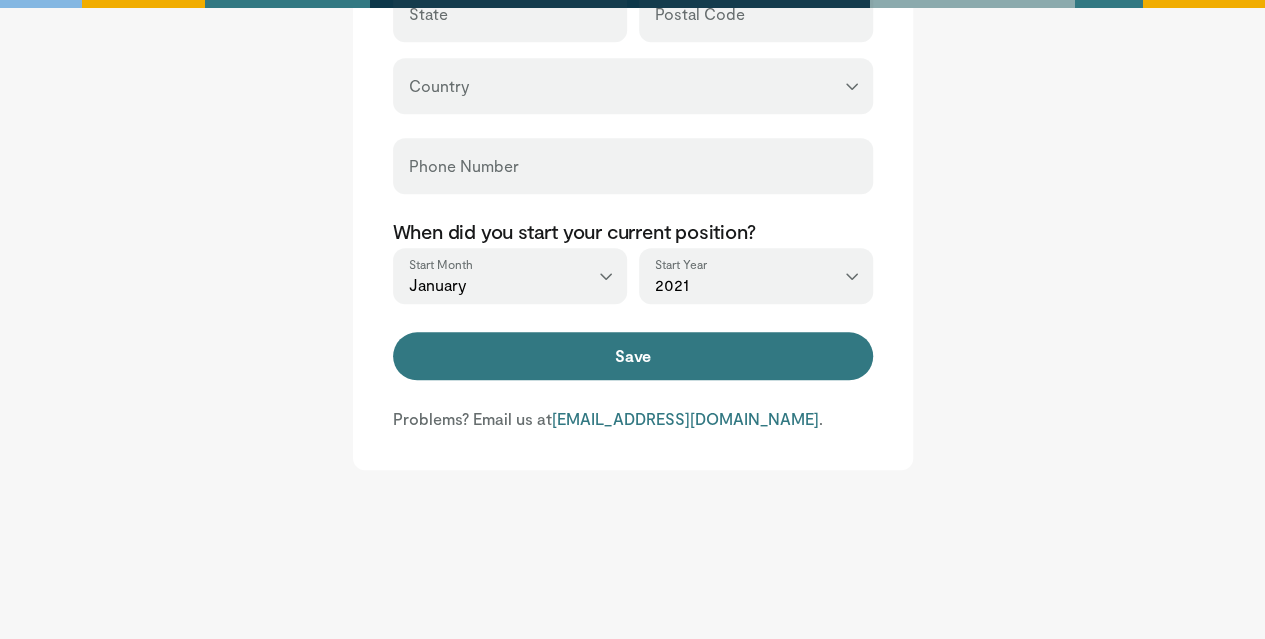 type on "**" 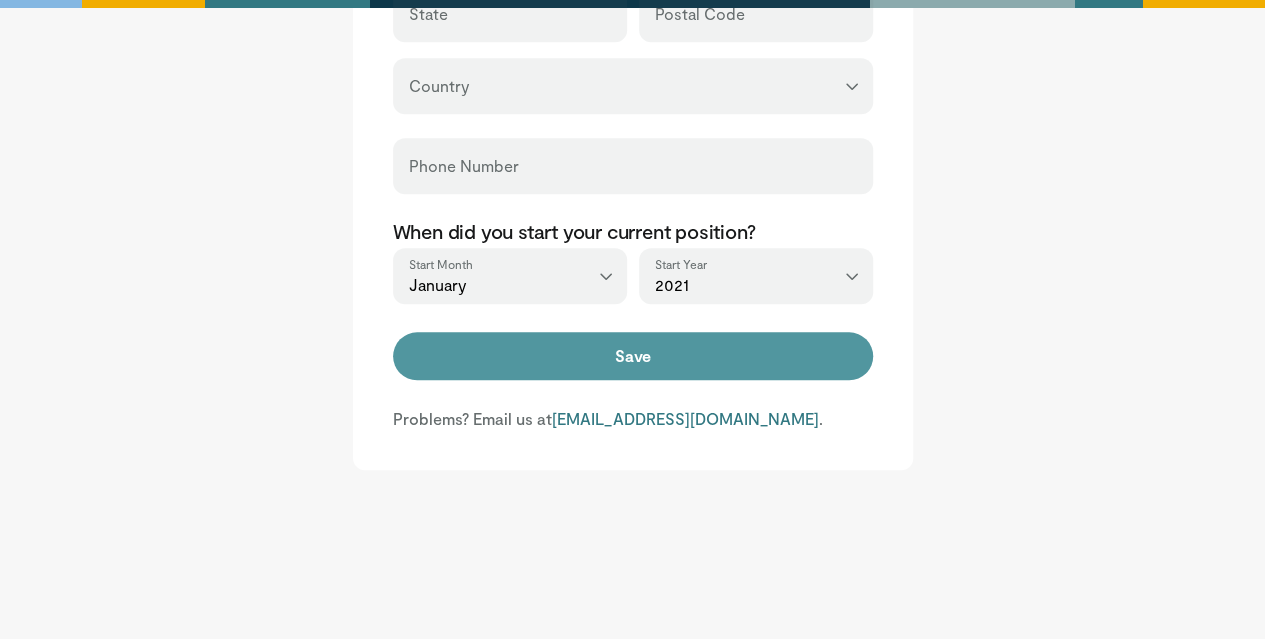 click on "Save" at bounding box center (633, 356) 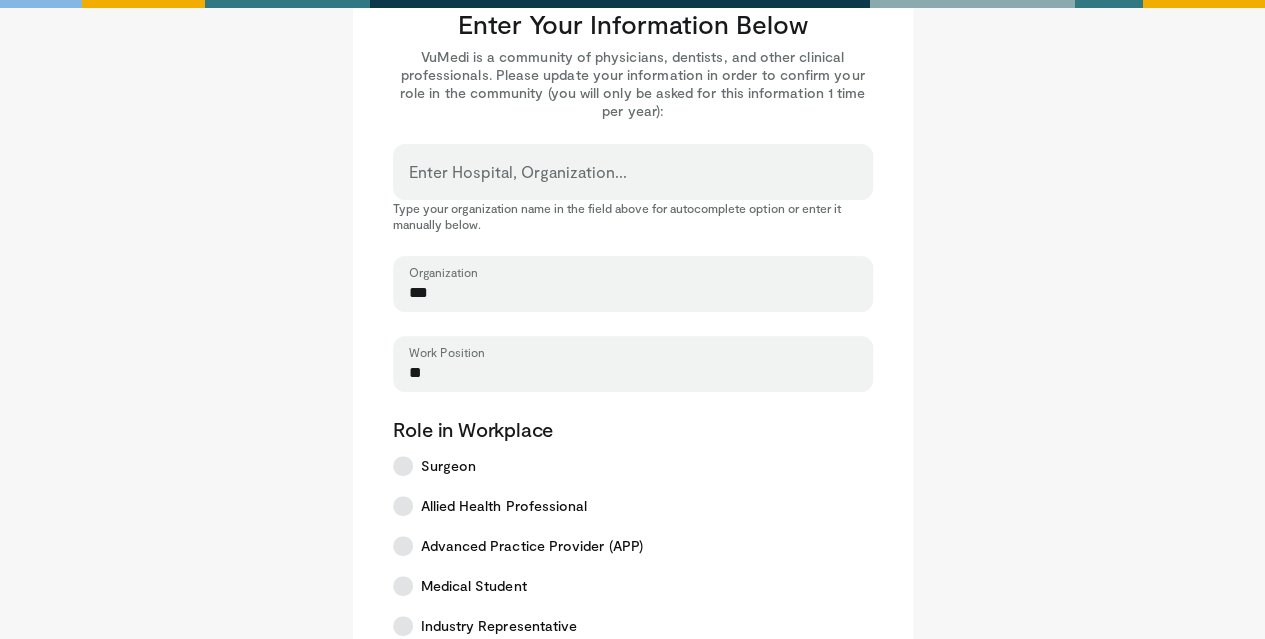 scroll, scrollTop: 76, scrollLeft: 0, axis: vertical 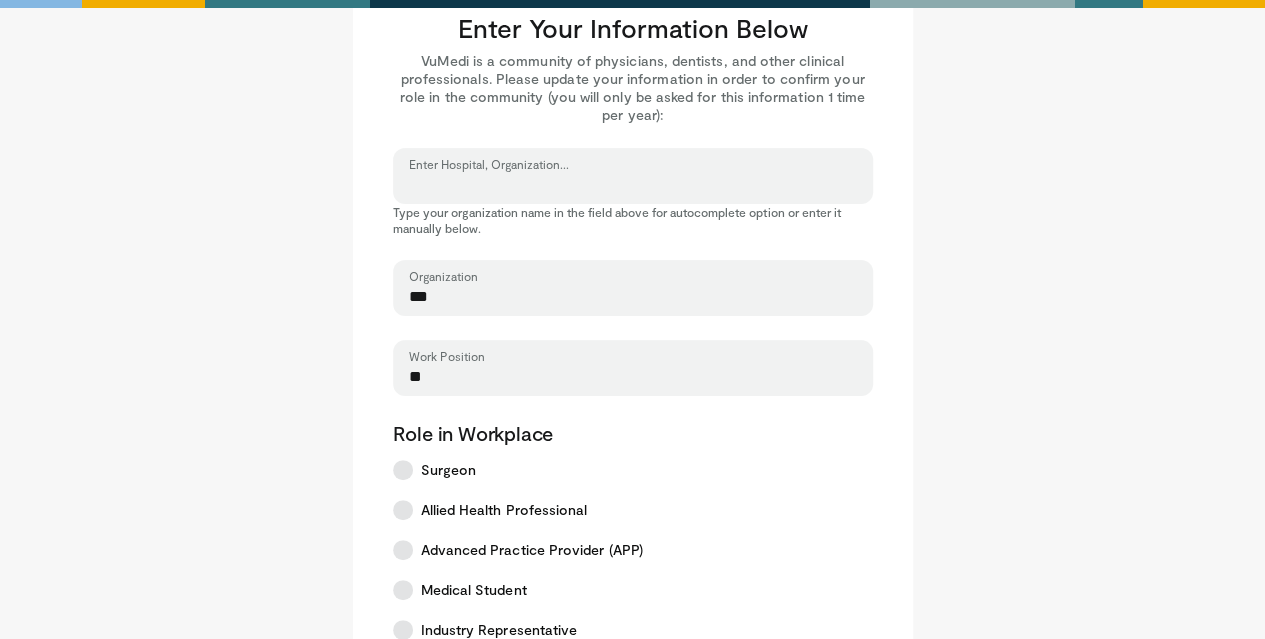 click on "Enter Hospital, Organization..." at bounding box center (633, 185) 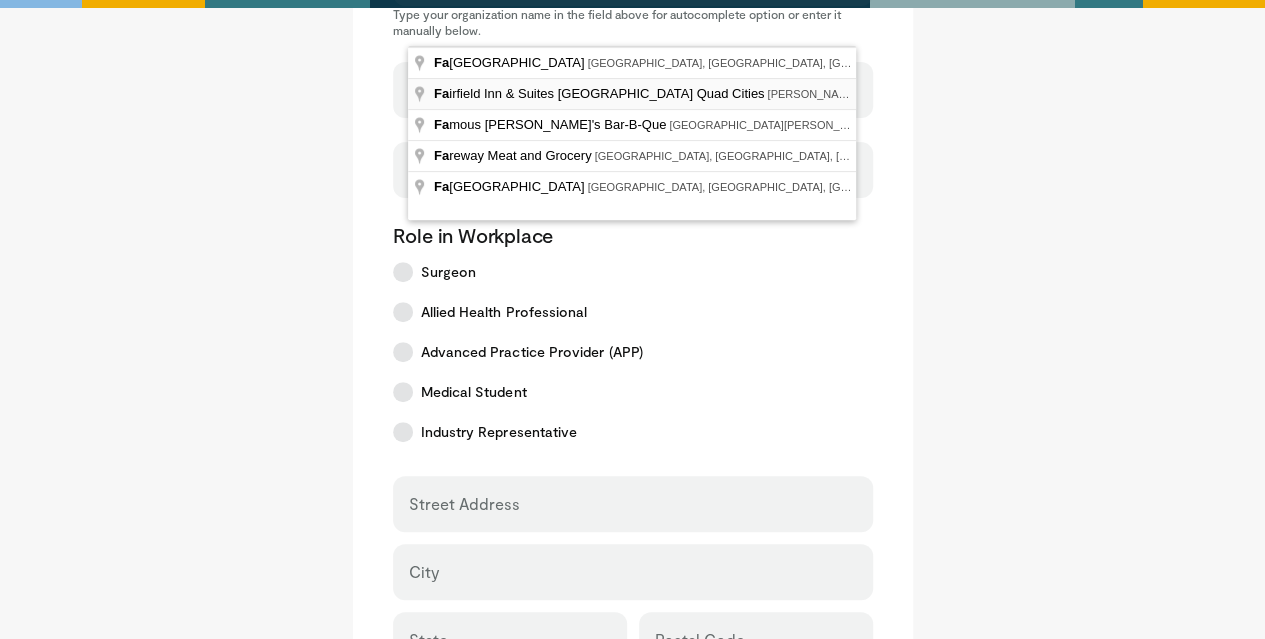 scroll, scrollTop: 276, scrollLeft: 0, axis: vertical 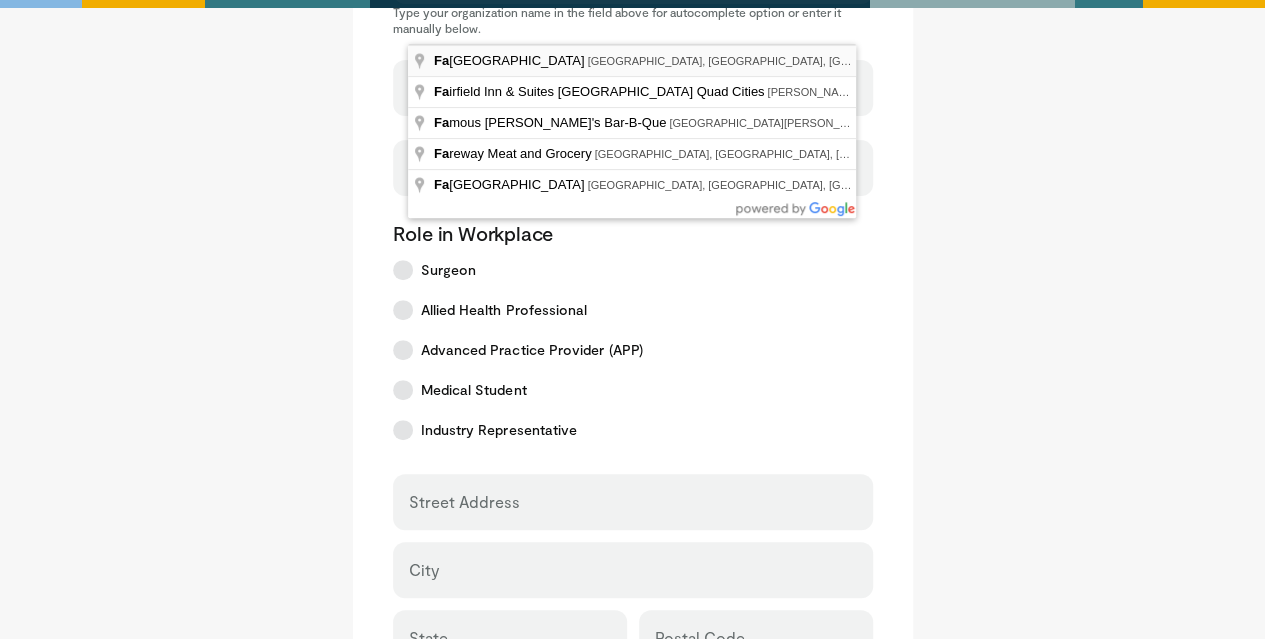 type on "**********" 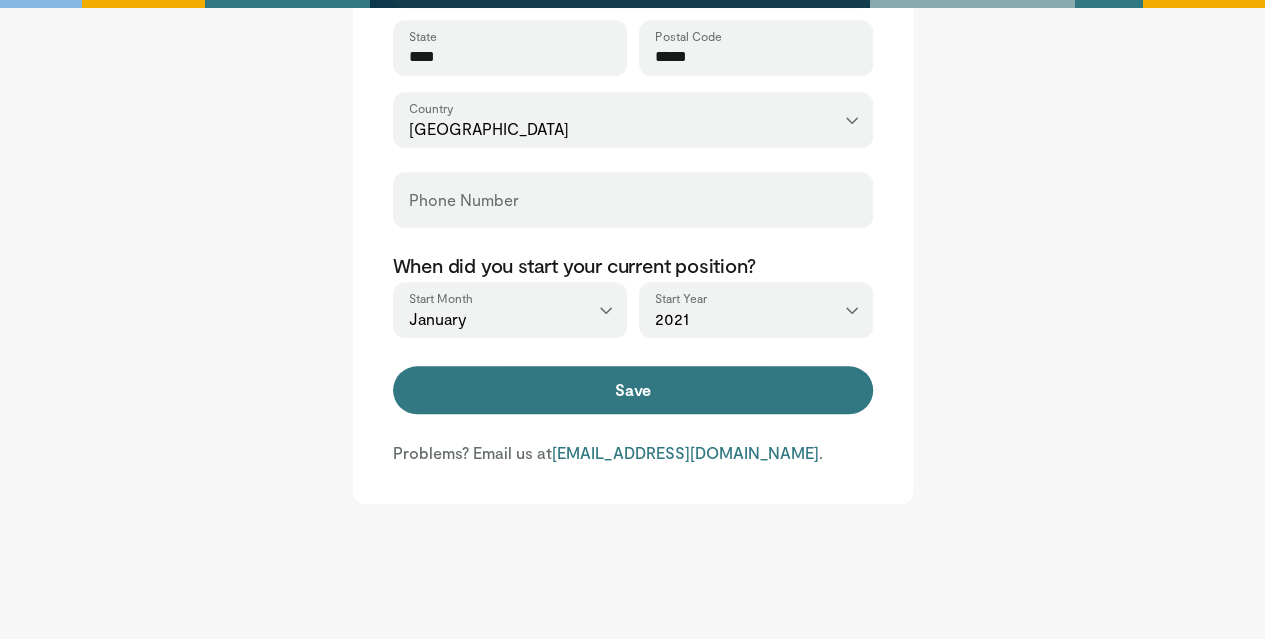 scroll, scrollTop: 876, scrollLeft: 0, axis: vertical 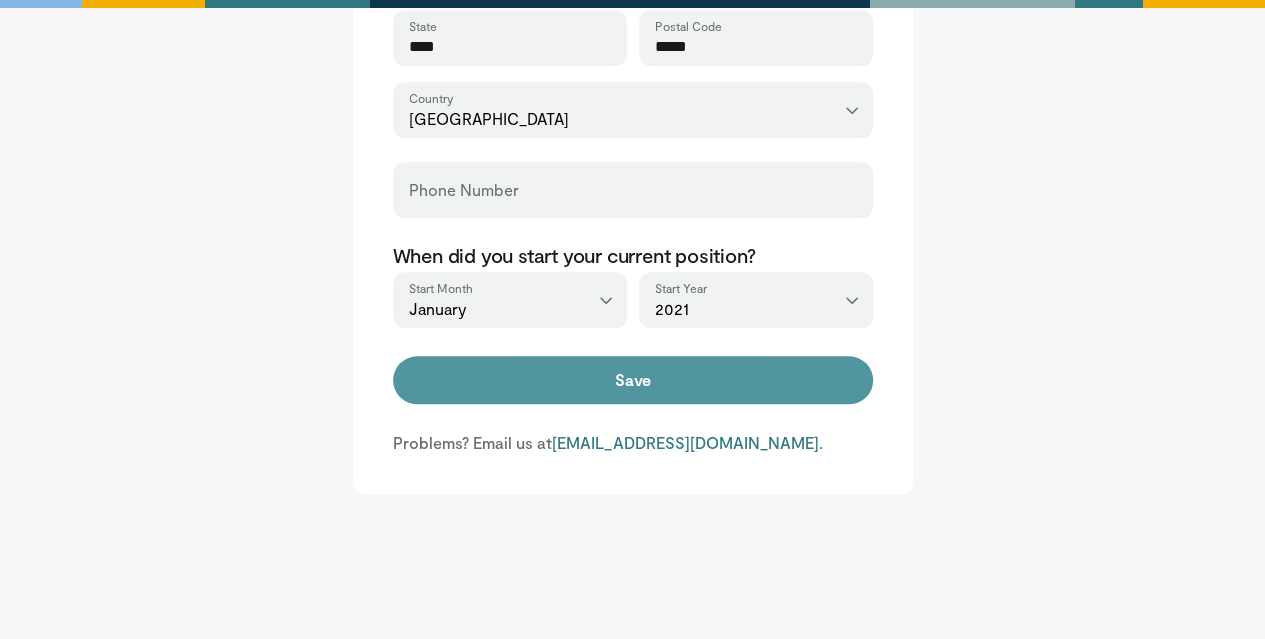 click on "Save" at bounding box center [633, 380] 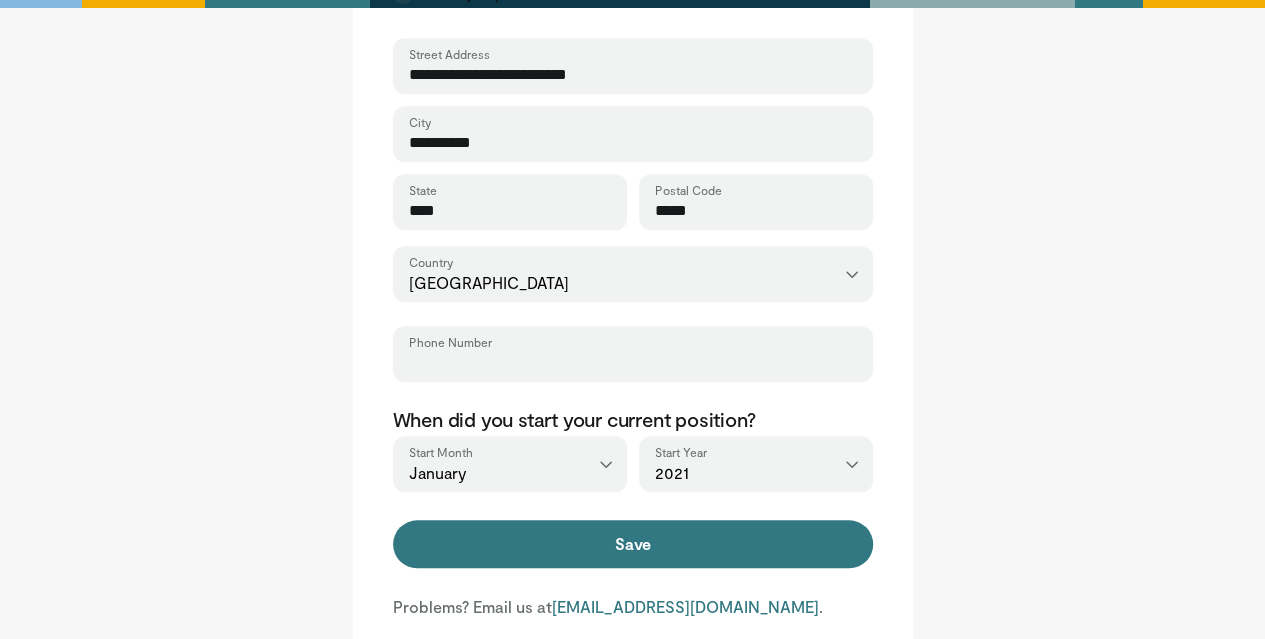 scroll, scrollTop: 576, scrollLeft: 0, axis: vertical 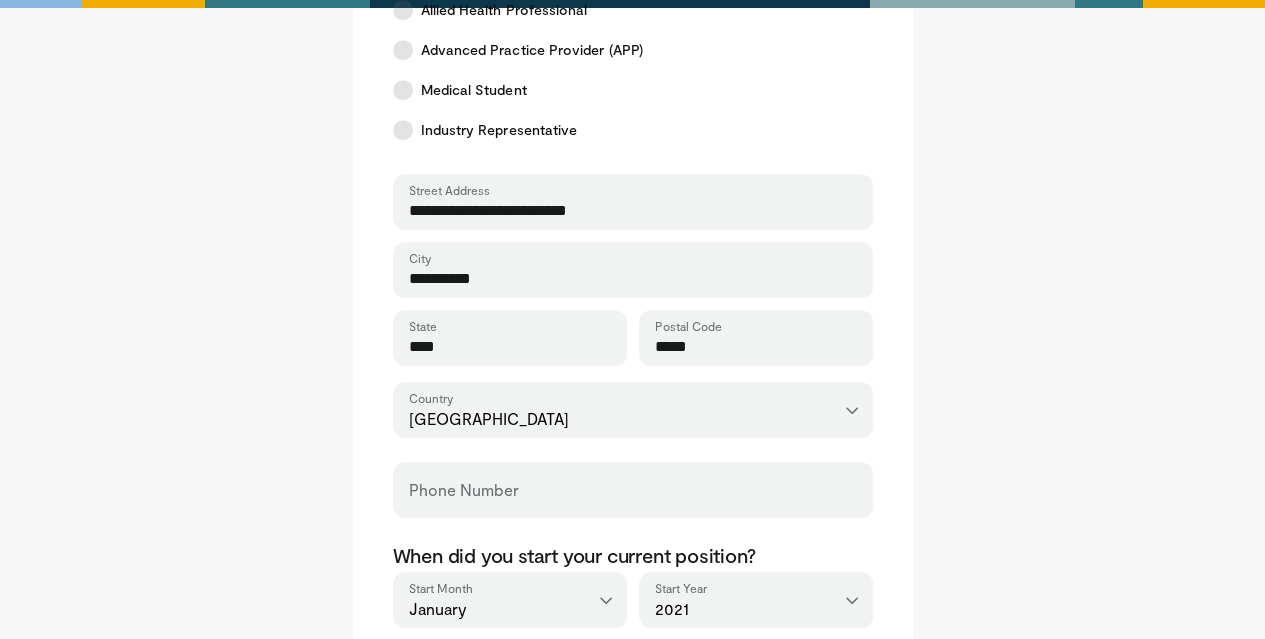 click on "Phone Number" at bounding box center [633, 490] 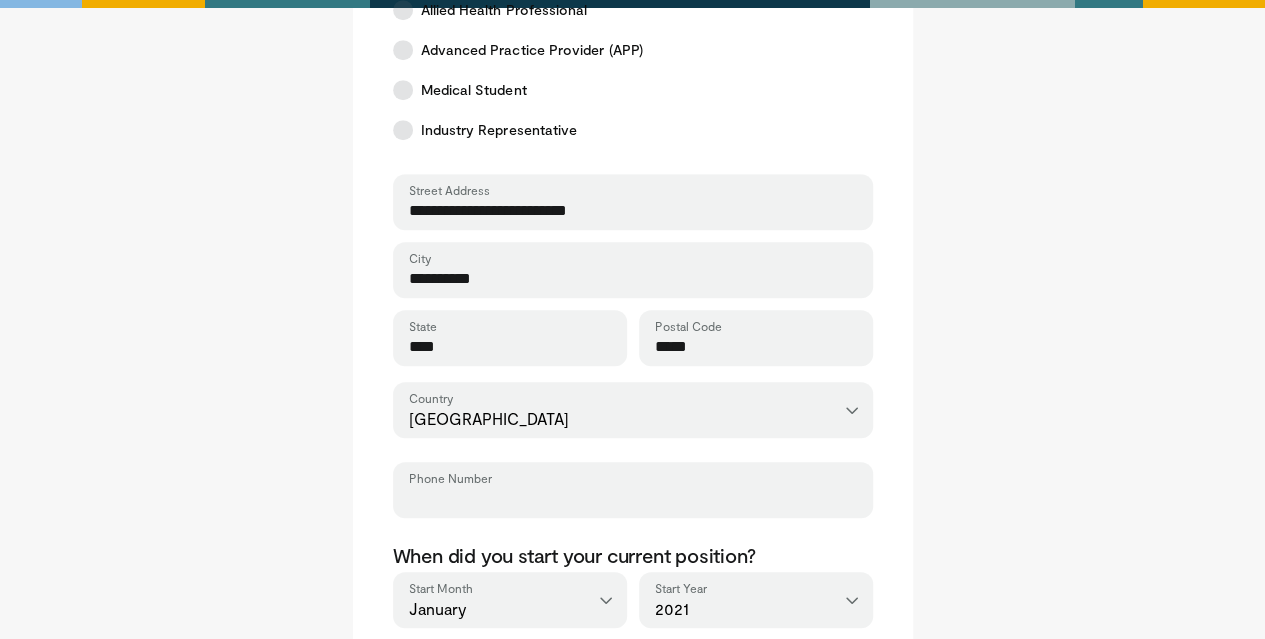 click on "Phone Number" at bounding box center (633, 499) 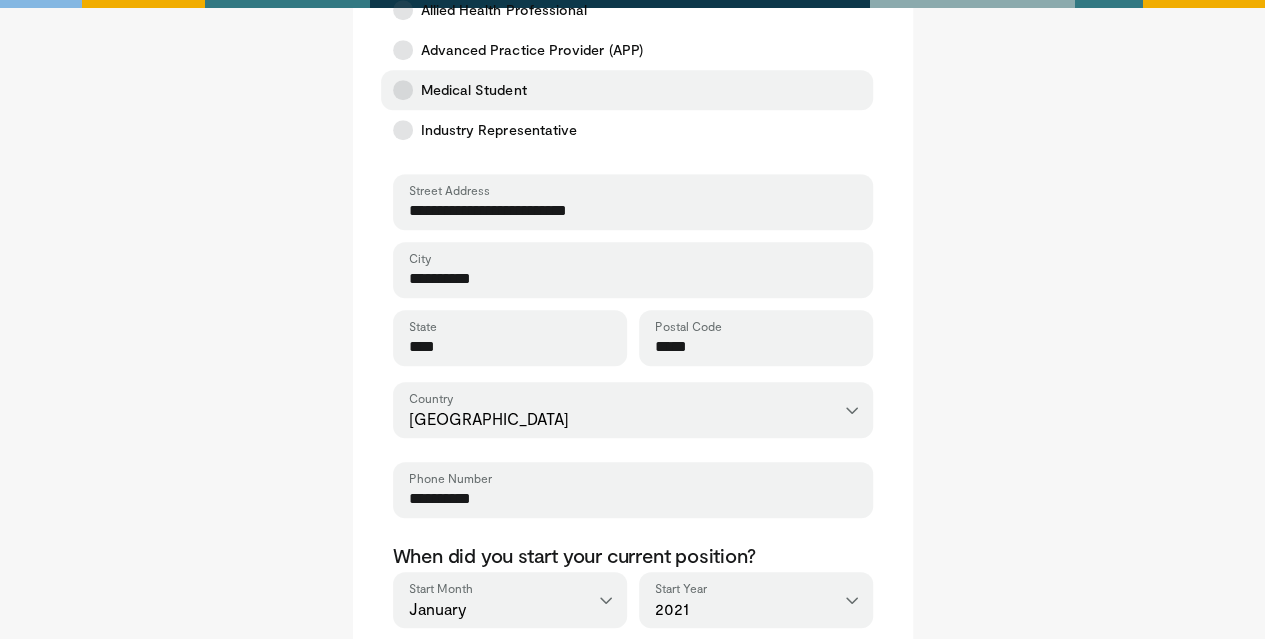 type on "**********" 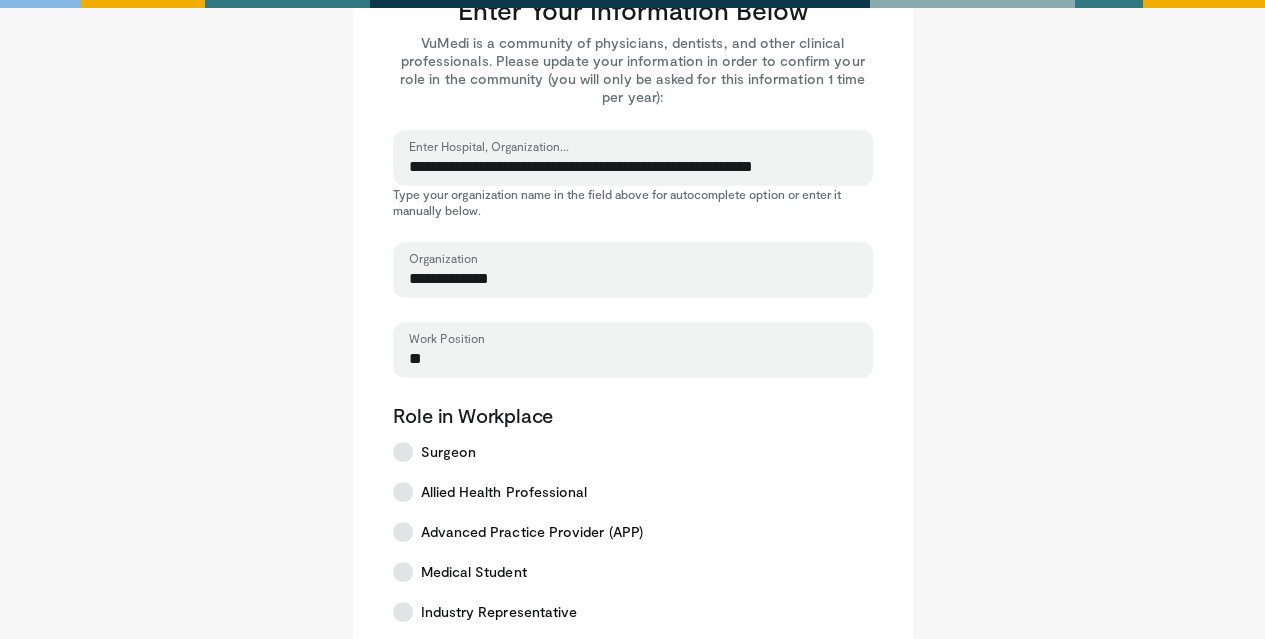 scroll, scrollTop: 0, scrollLeft: 0, axis: both 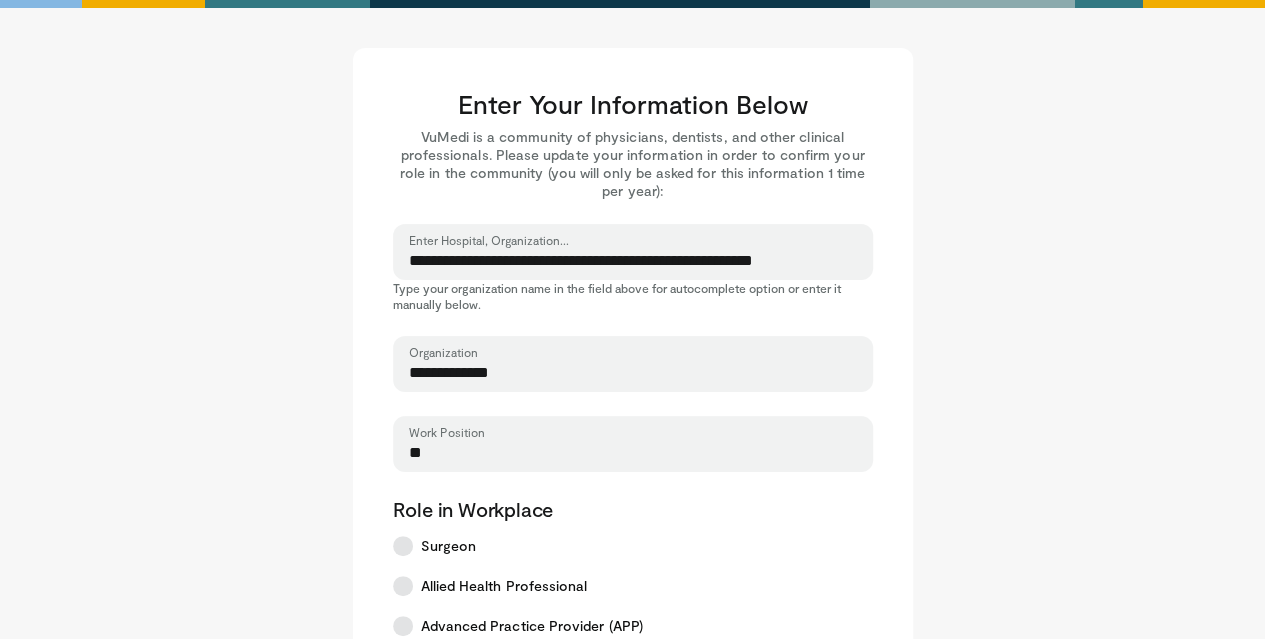 click on "**********" at bounding box center [633, 261] 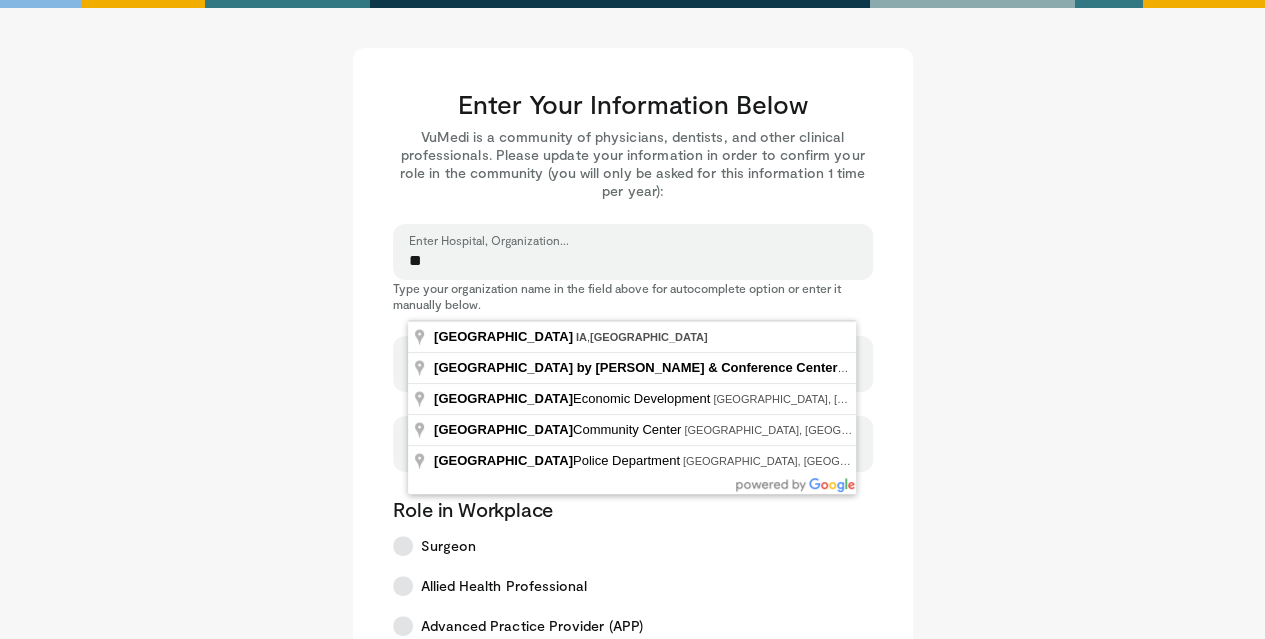 type on "*" 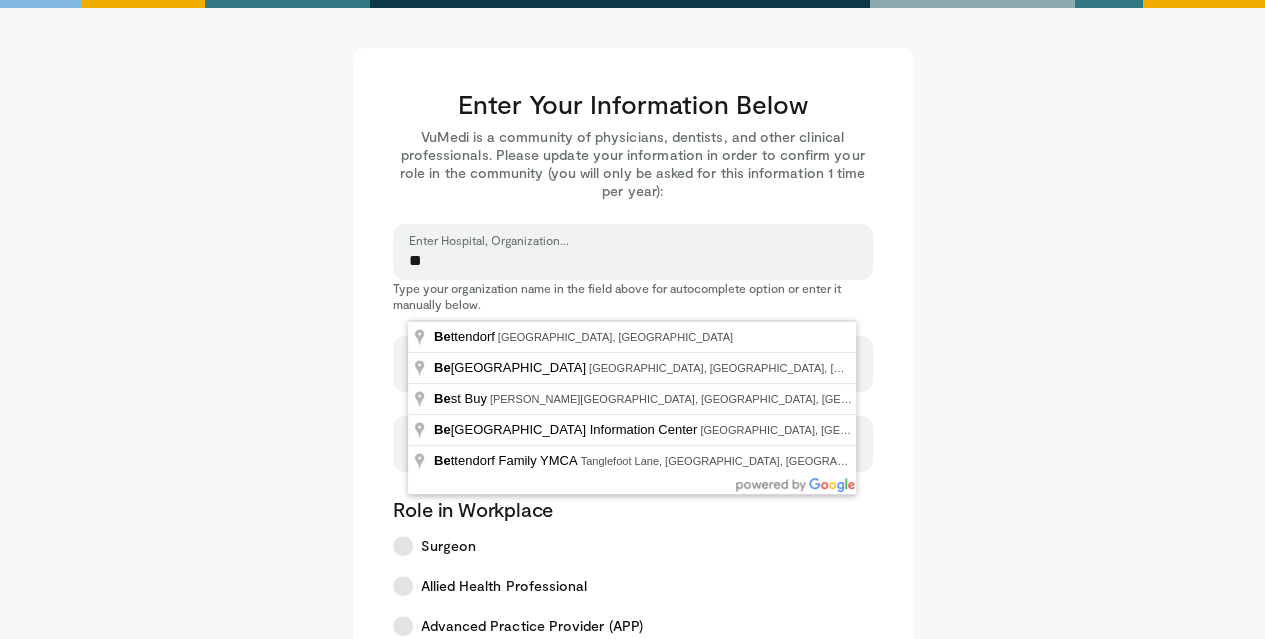 type on "*" 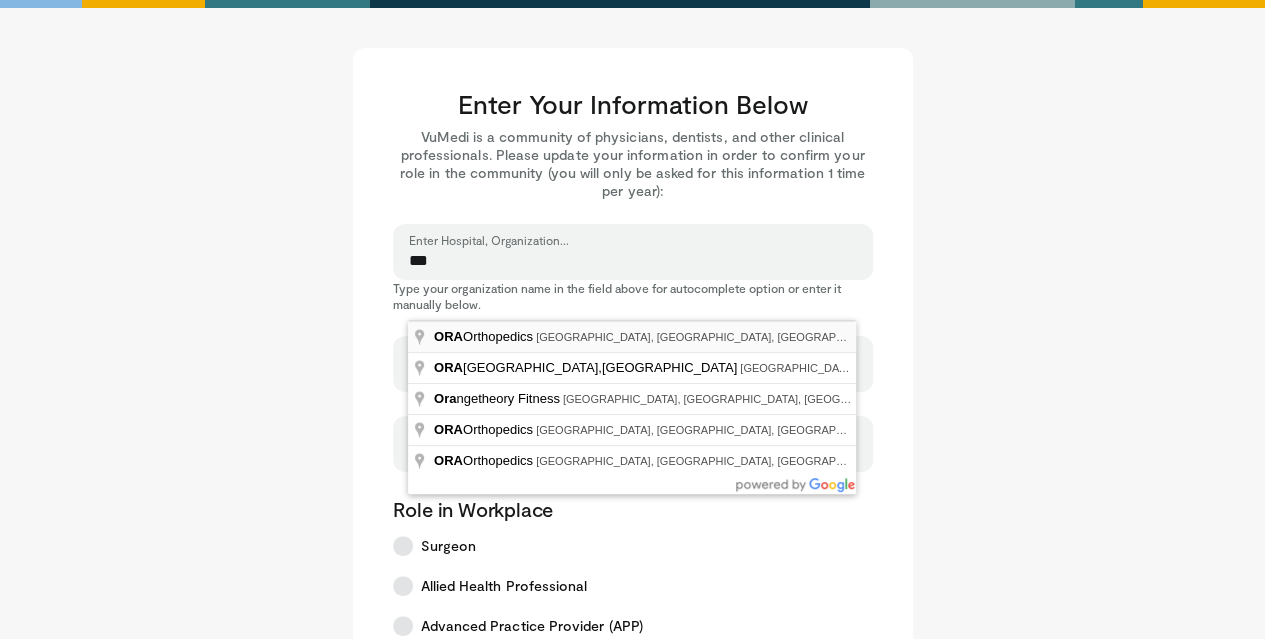 type on "**********" 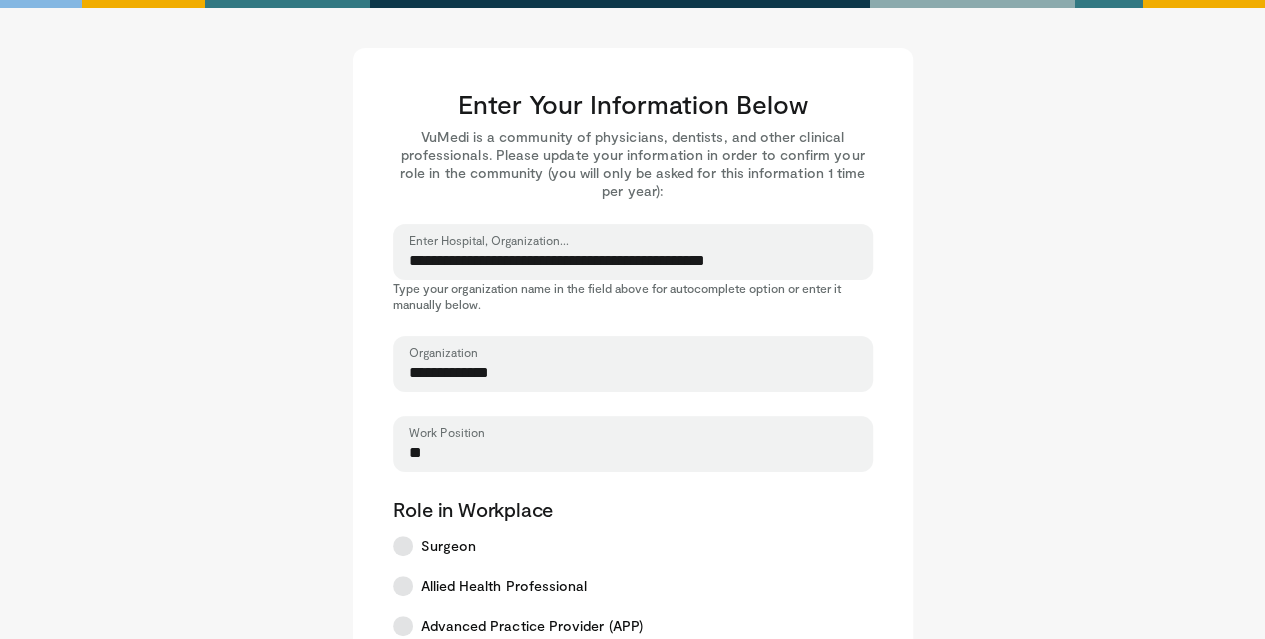 type on "**********" 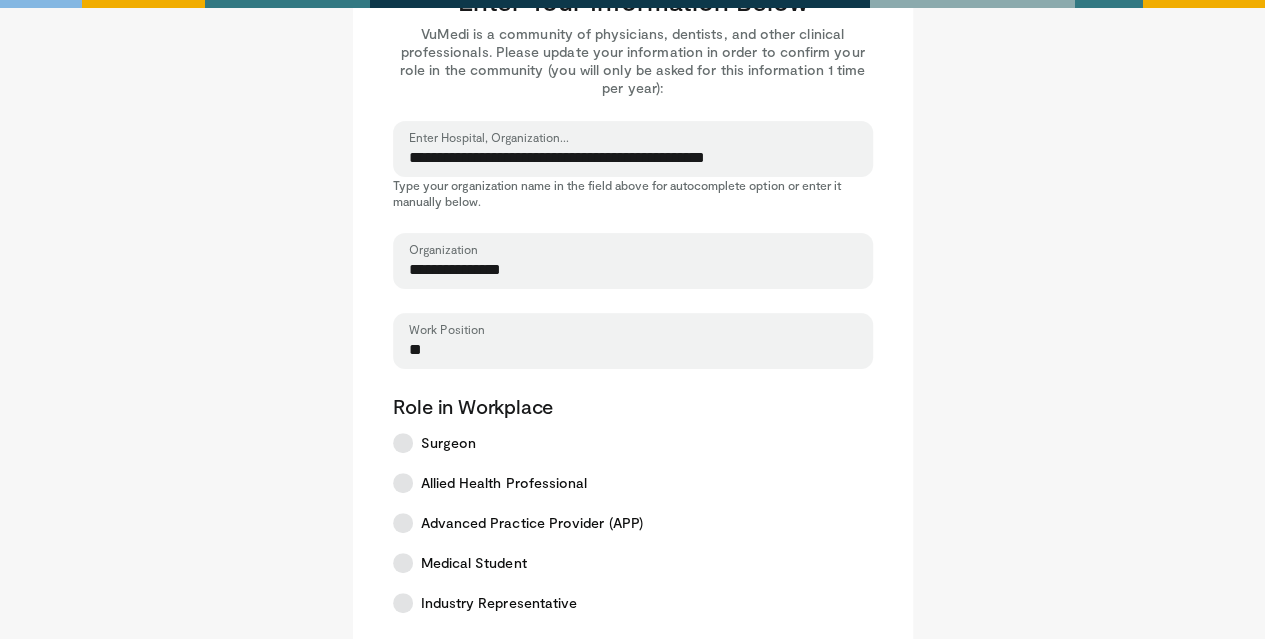 scroll, scrollTop: 104, scrollLeft: 0, axis: vertical 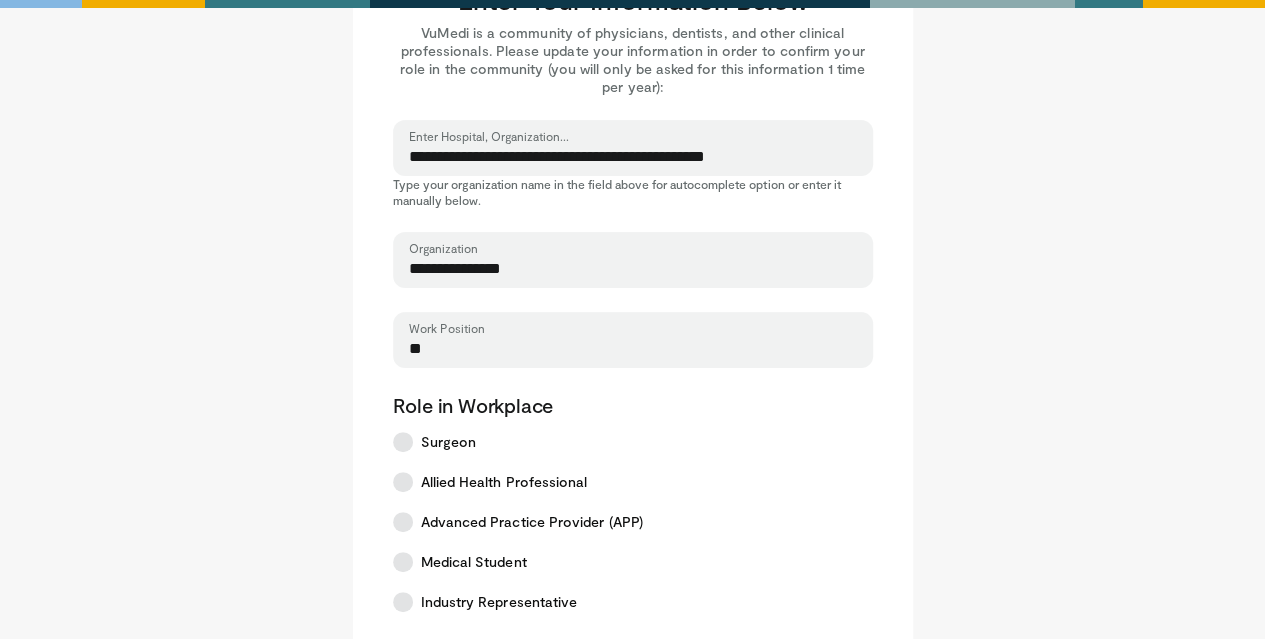 click on "**
Work Position" at bounding box center (633, 340) 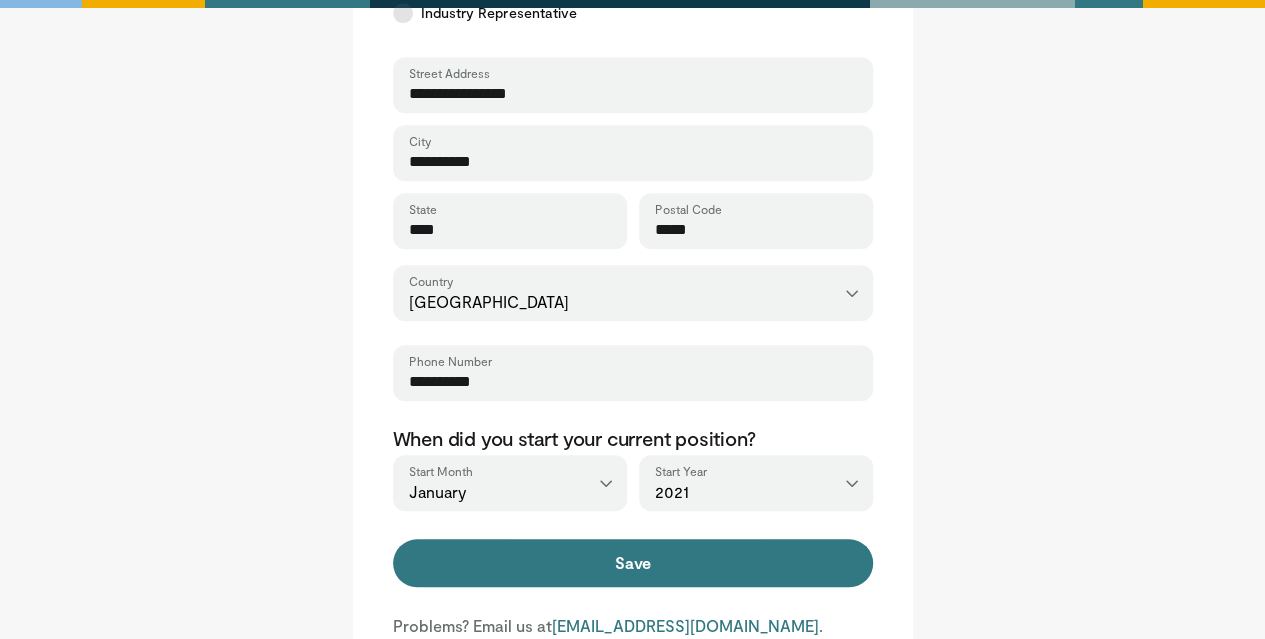 scroll, scrollTop: 695, scrollLeft: 0, axis: vertical 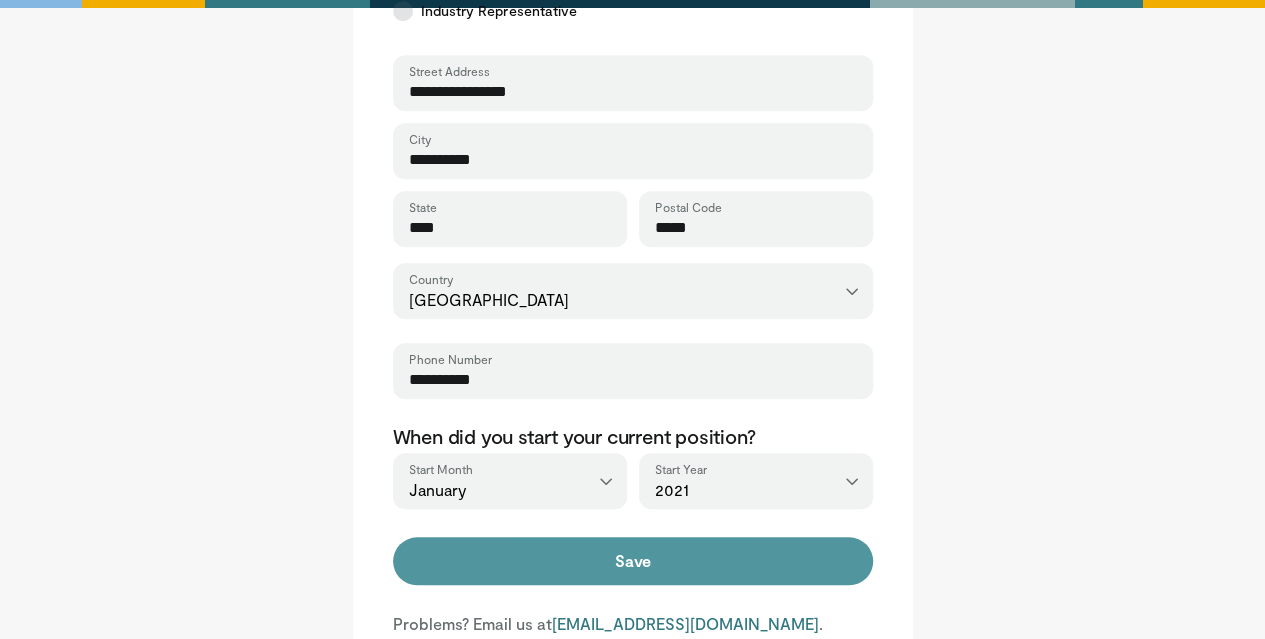 click on "Save" at bounding box center (633, 561) 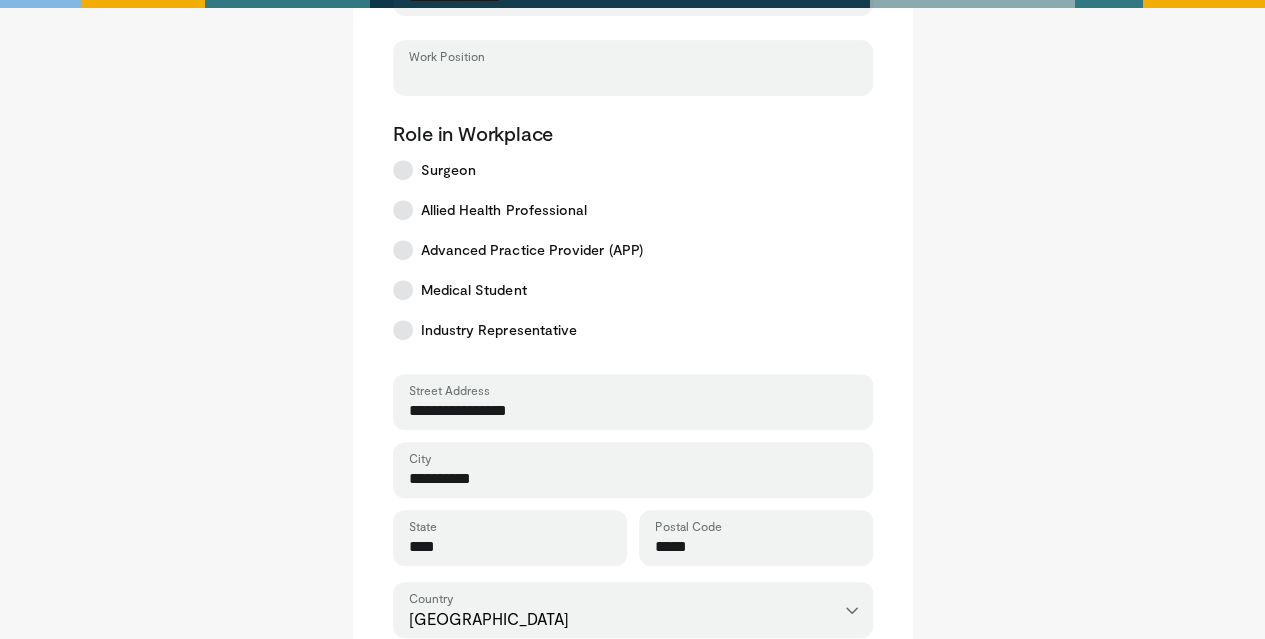 scroll, scrollTop: 372, scrollLeft: 0, axis: vertical 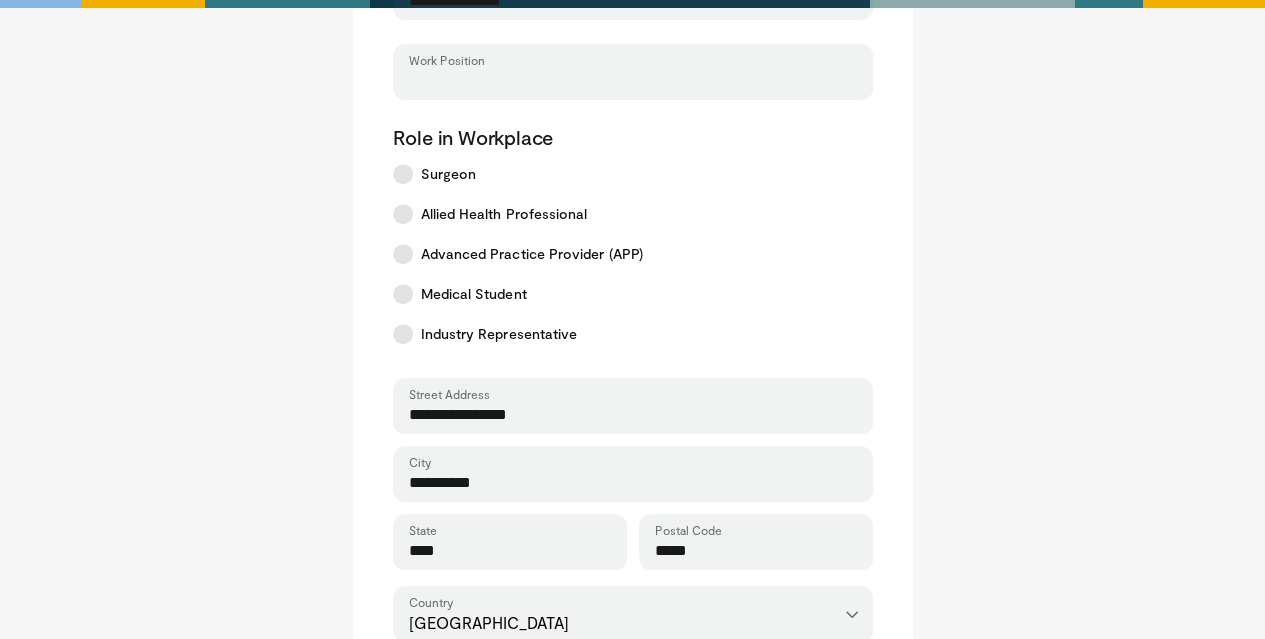 click on "Work Position" at bounding box center (633, 81) 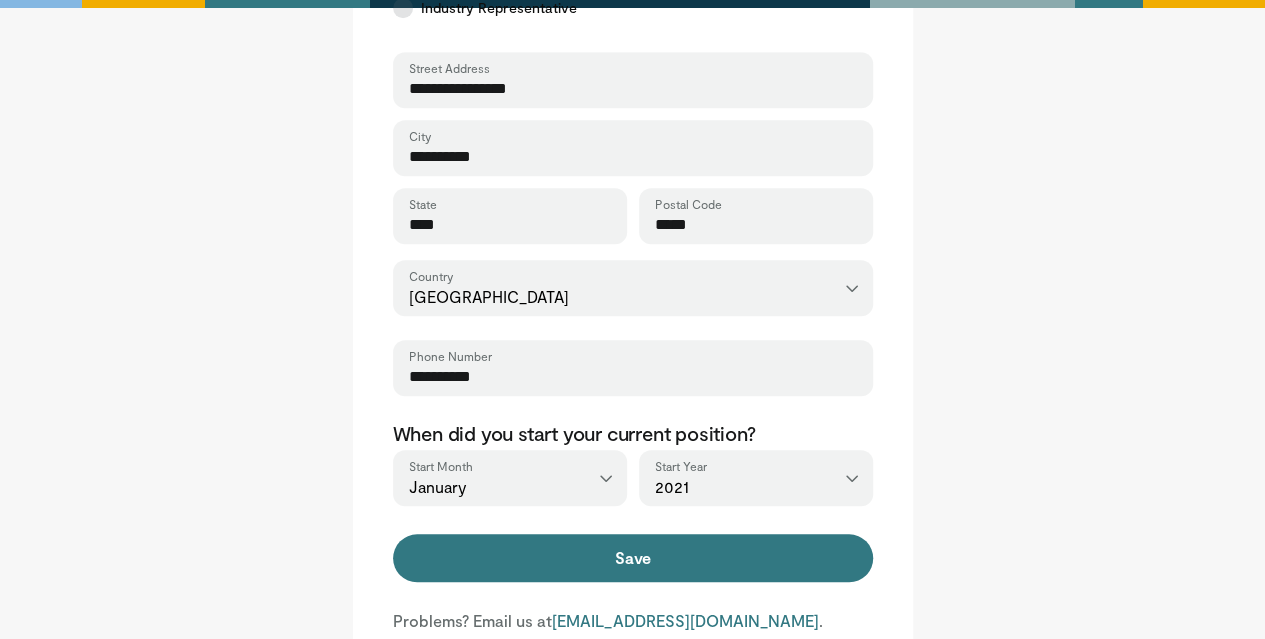 scroll, scrollTop: 736, scrollLeft: 0, axis: vertical 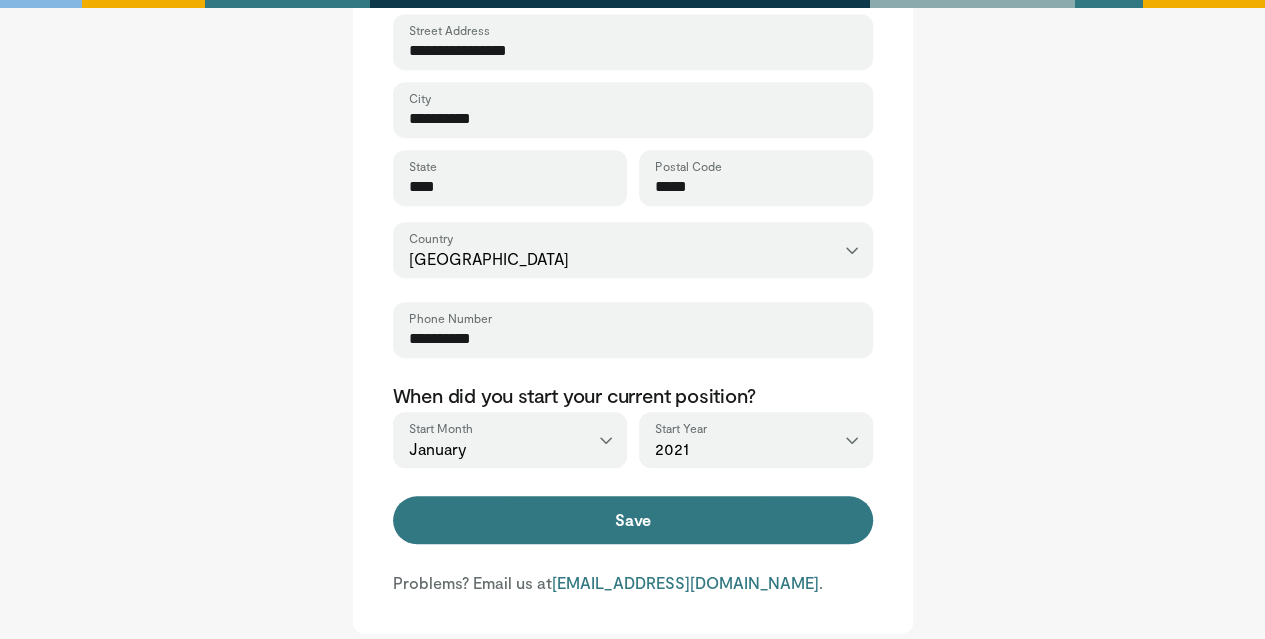 type on "**********" 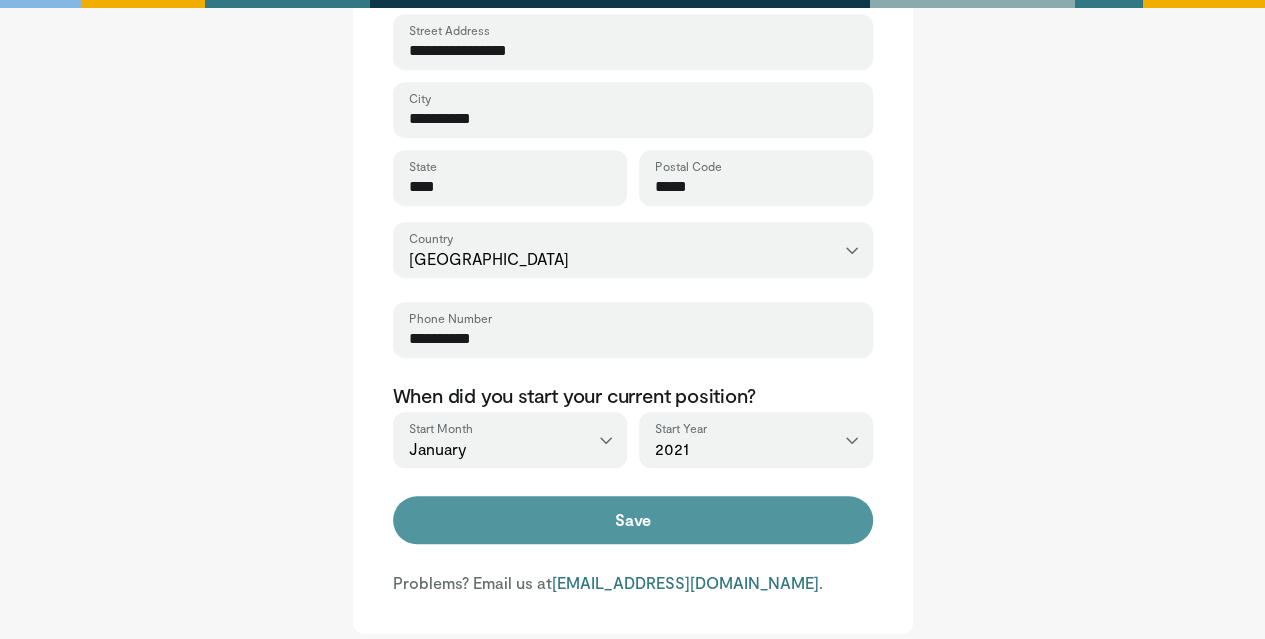 click on "Save" at bounding box center (633, 520) 